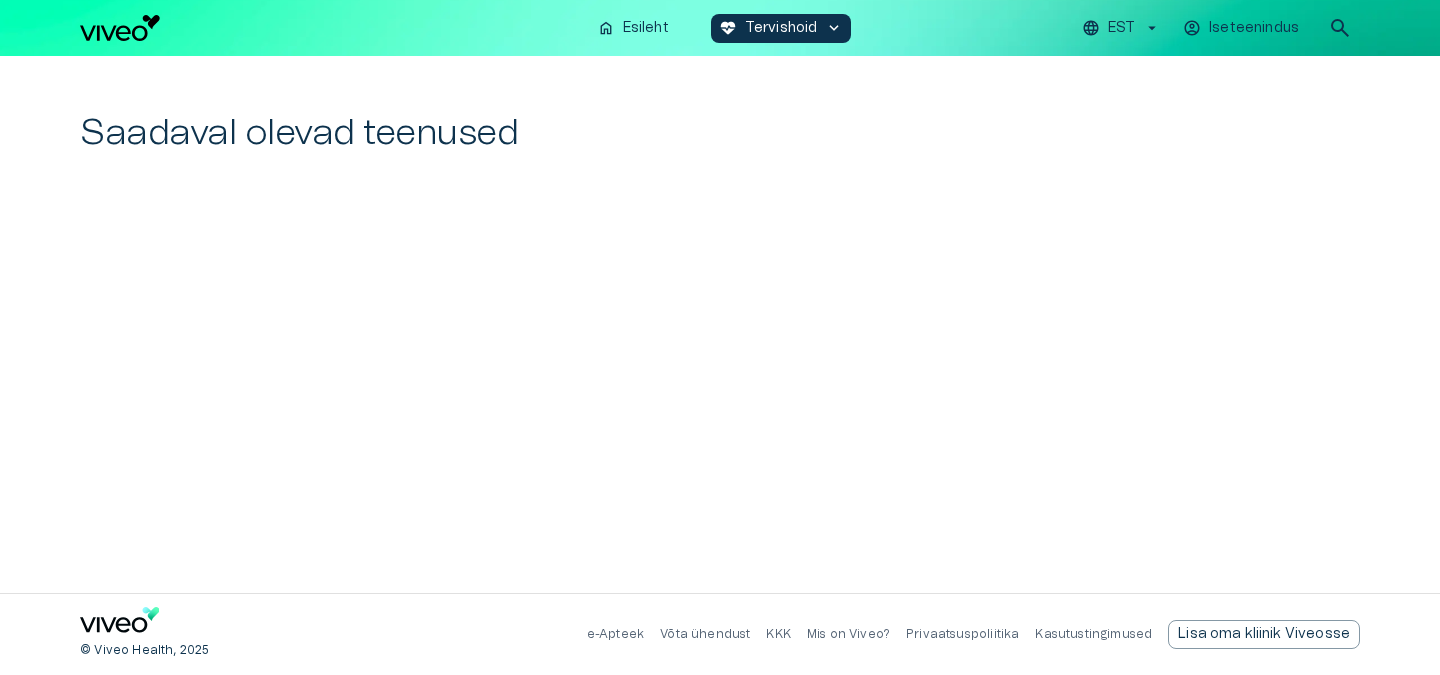 scroll, scrollTop: 0, scrollLeft: 0, axis: both 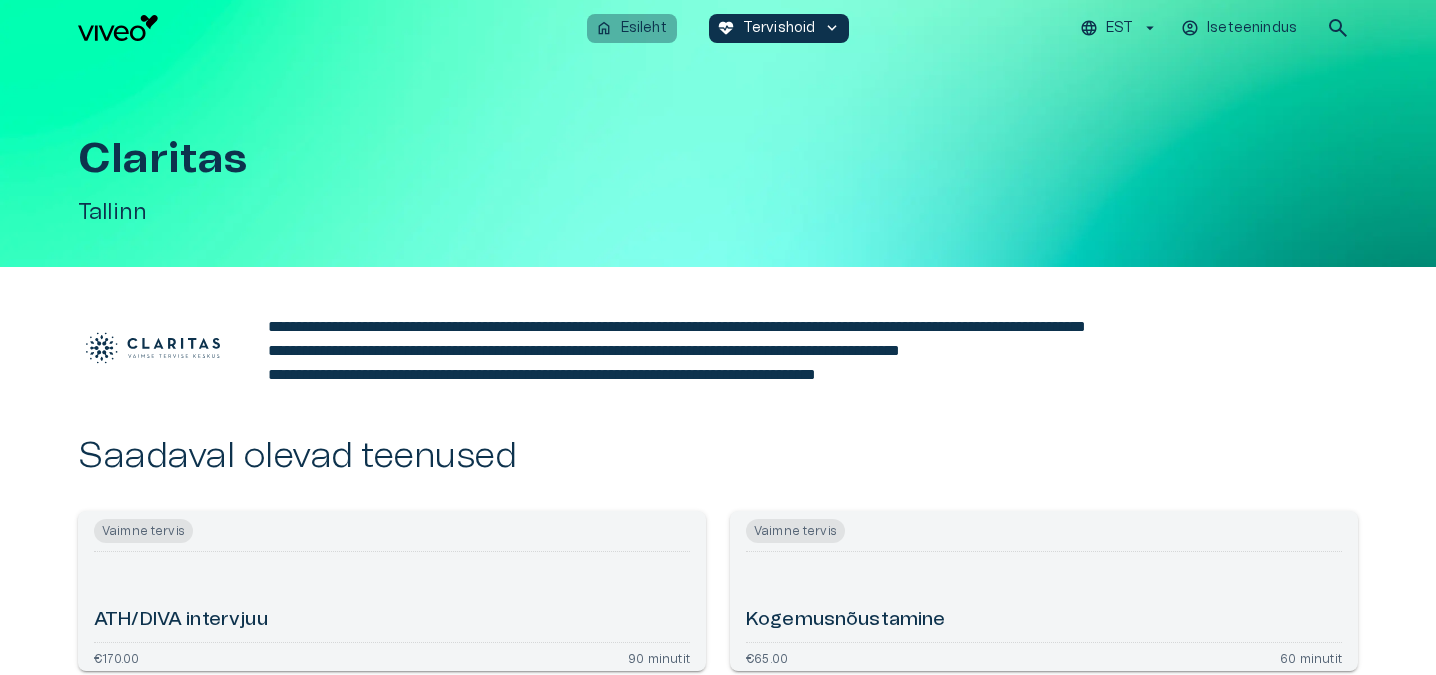 click on "Esileht" at bounding box center [644, 28] 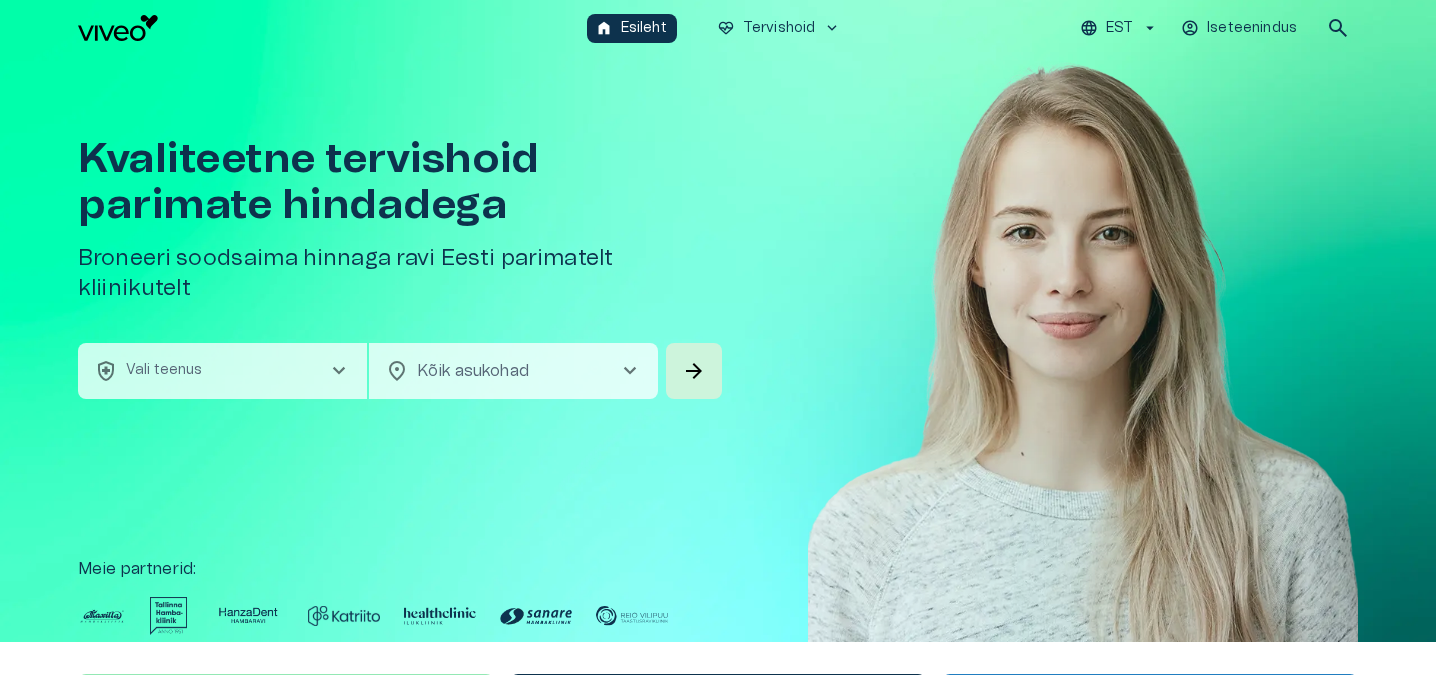 click on "health_and_safety Vali teenus chevron_right" at bounding box center (222, 371) 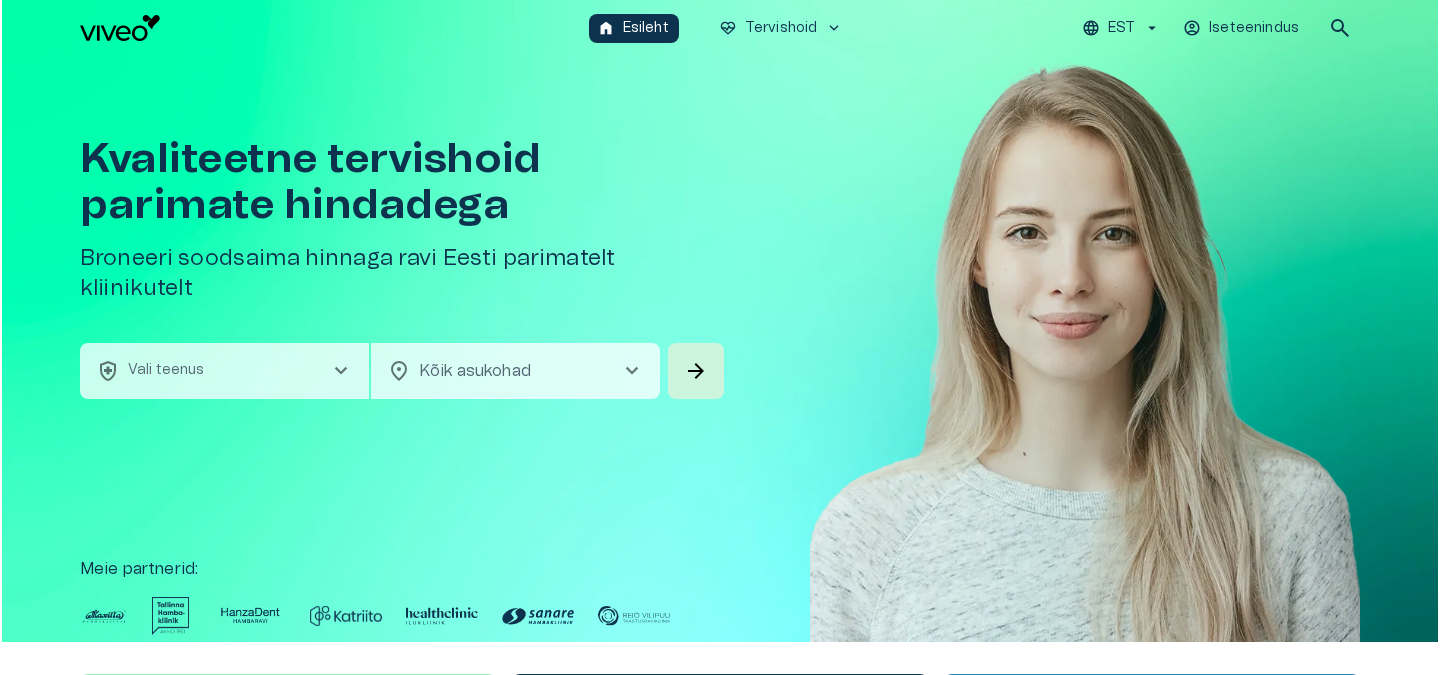 scroll, scrollTop: 56, scrollLeft: 0, axis: vertical 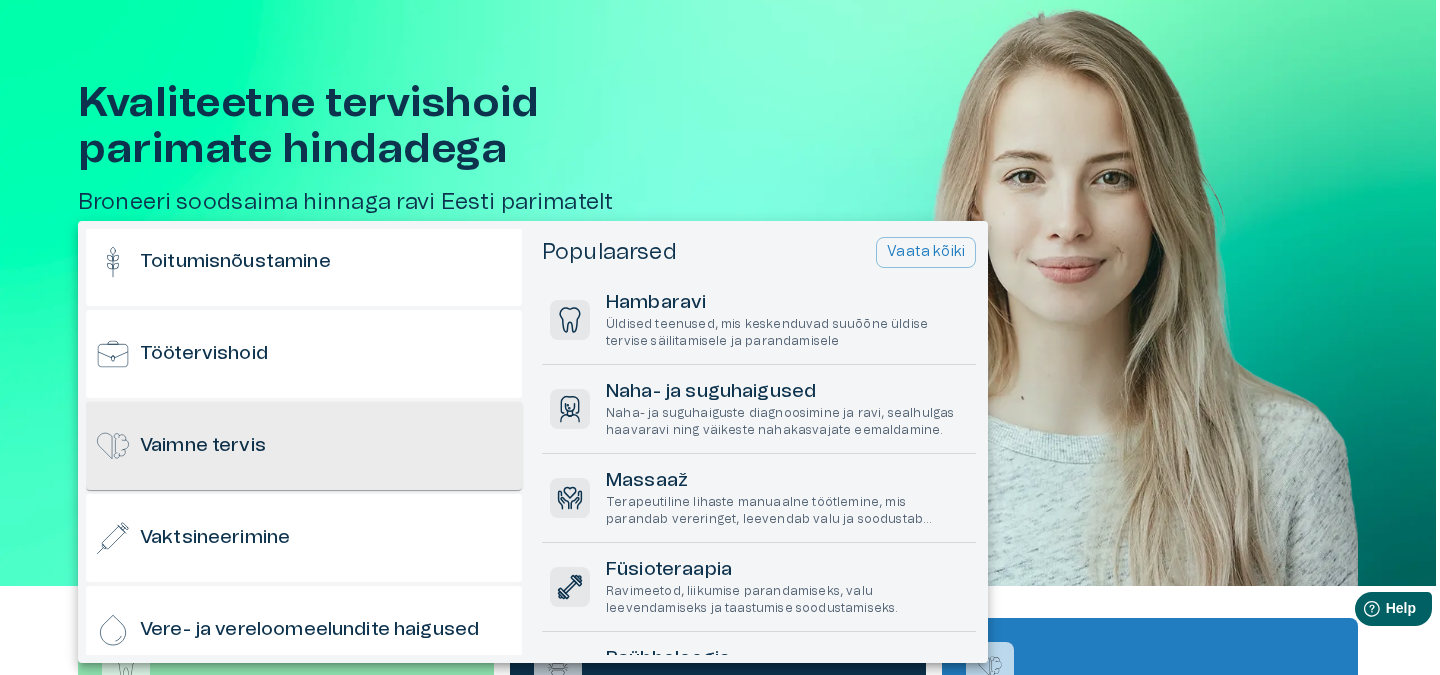 click on "Vaimne tervis" at bounding box center (304, 446) 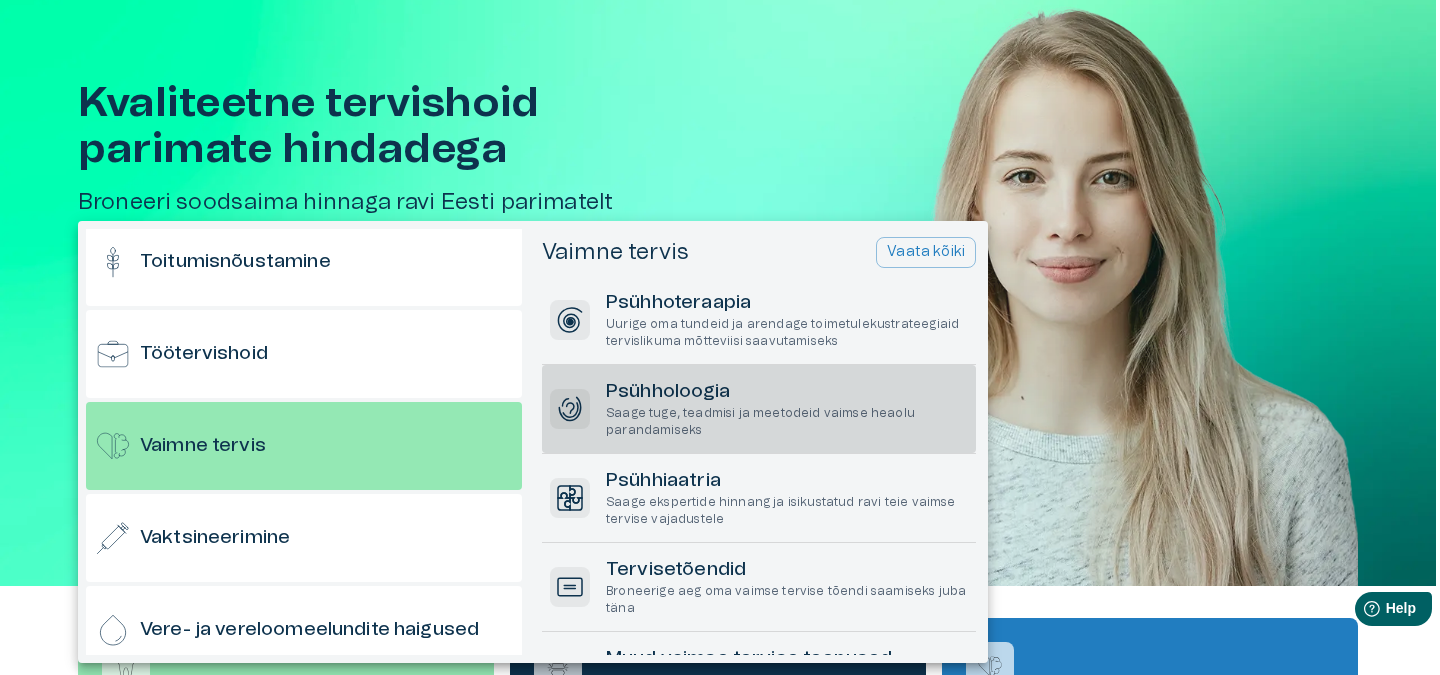 click on "Psühholoogia" at bounding box center [787, 392] 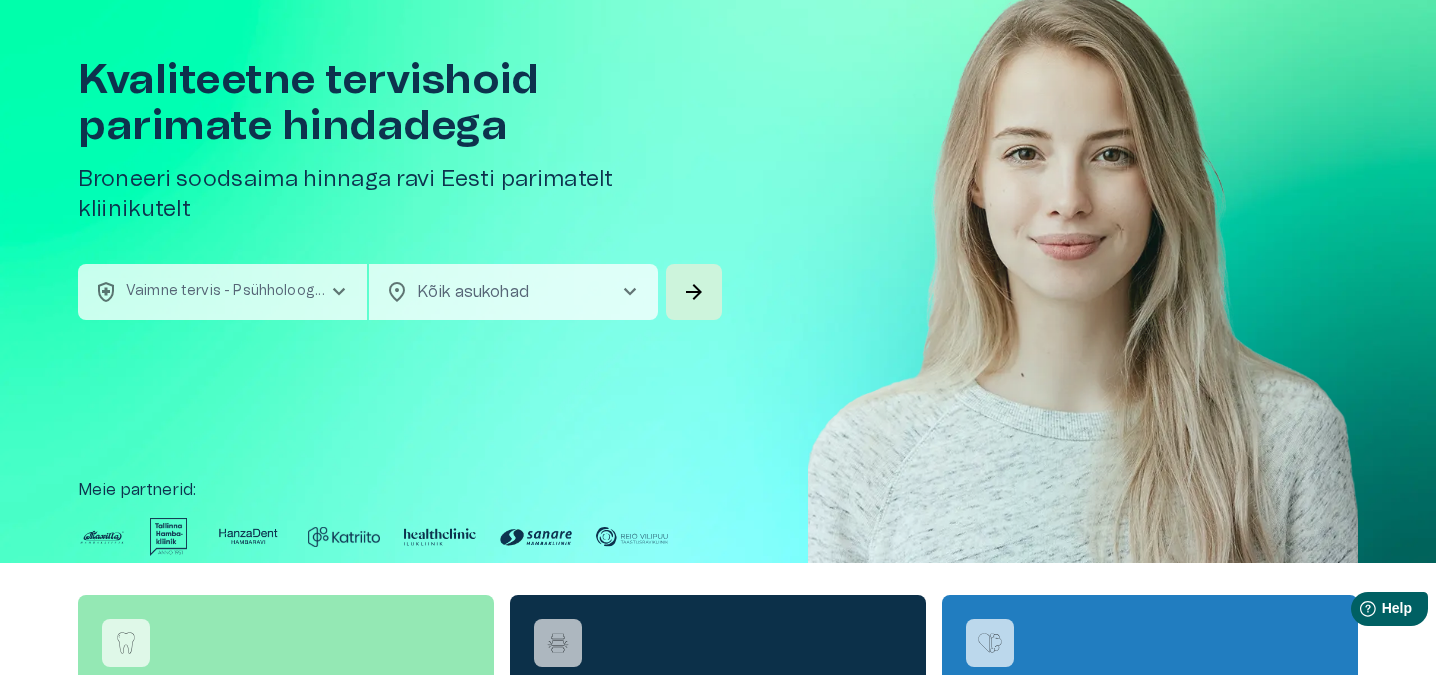 scroll, scrollTop: 0, scrollLeft: 0, axis: both 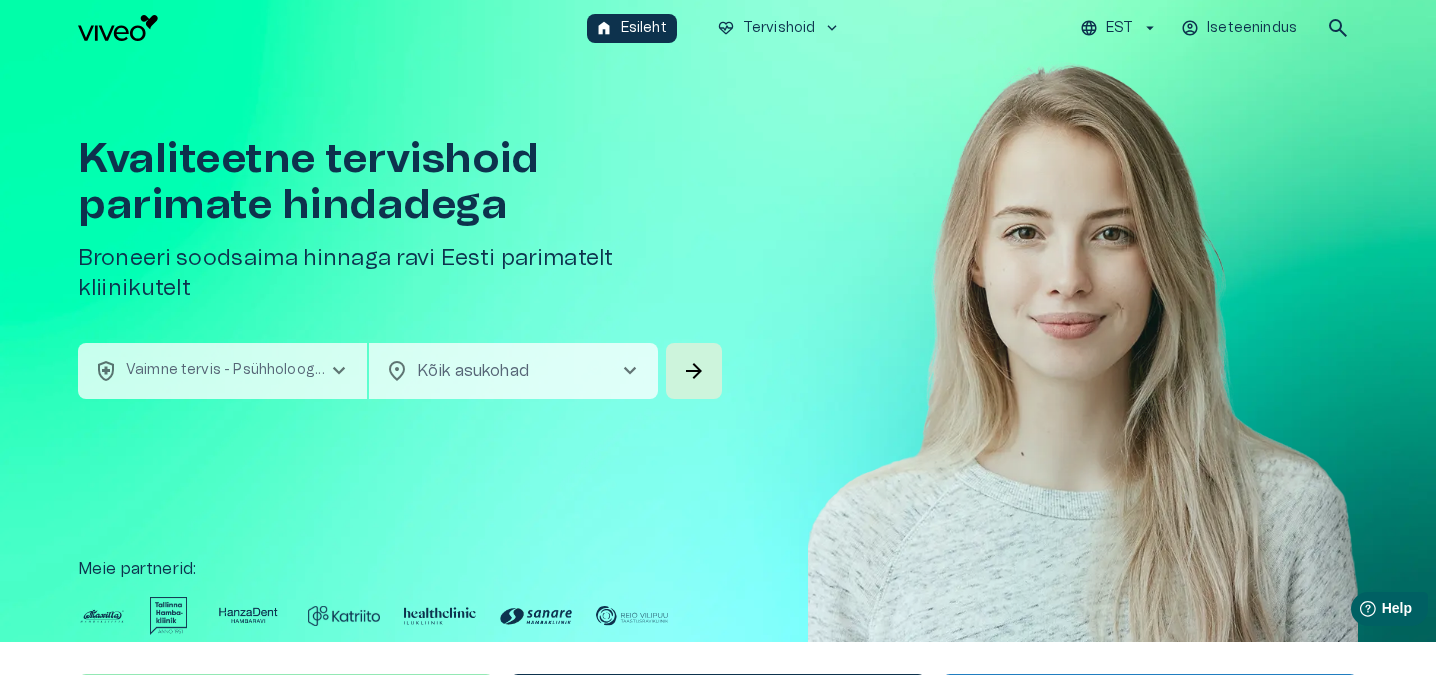 click on "Hindame teie privaatsust Kasutame küpsiseid teie sirvimiskogemuse parandamiseks, isikupärastatud reklaamide või sisu esitamiseks ja liikluse analüüsimiseks. Klõpsates "Nõustun kõik", nõustute küpsiste kasutamisega.   Loe lisaks Kohanda   Keeldu kõigist   Nõustun kõigiga   Kohandage nõusolekueelistused   Kasutame küpsiseid, et aidata teil tõhusalt navigeerida ja teatud funktsioone täita. Üksikasjalikku teavet kõigi küpsiste kohta leiate allpool iga nõusolekukategooria alt. Küpsised, mis on liigitatud kui Vajalikud", salvestatakse teie brauserisse, kuna need on olulised saidi põhifunktsioonide võimaldamiseks. ...  Näita rohkem Vajalikud Alati Aktiivne Vajalikud küpsised on veebisaidi põhifunktsioonide jaoks hädavajalikud ja ilma nendeta ei toimi veebisait ettenähtud viisil.   Need küpsised ei salvesta isikuandmeid. Küpsis cf_clearance Kestvus 1 aasta Kirjeldus Description is currently not available. Küpsis cookieyes-consent Kestvus 1 aasta Kirjeldus Funktsionaalsed Küpsis _ga" at bounding box center (718, 337) 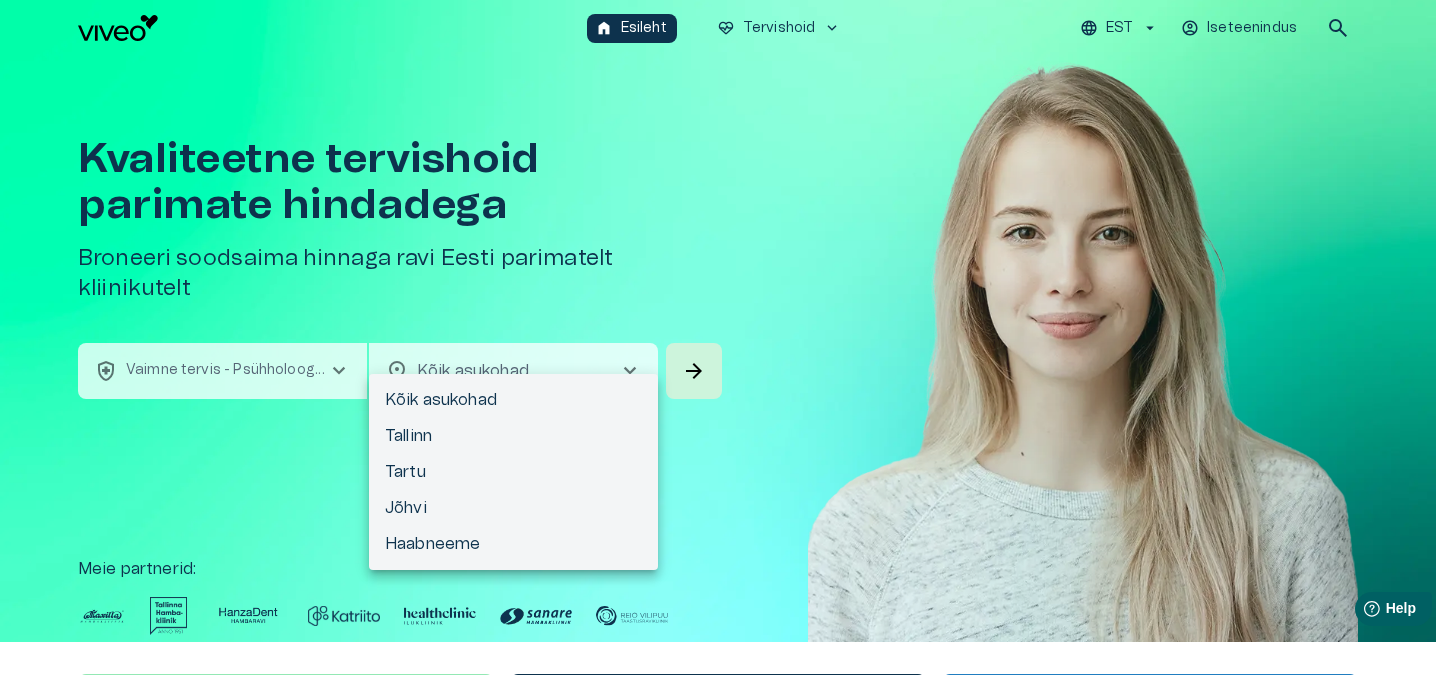 click on "Tallinn" at bounding box center (513, 436) 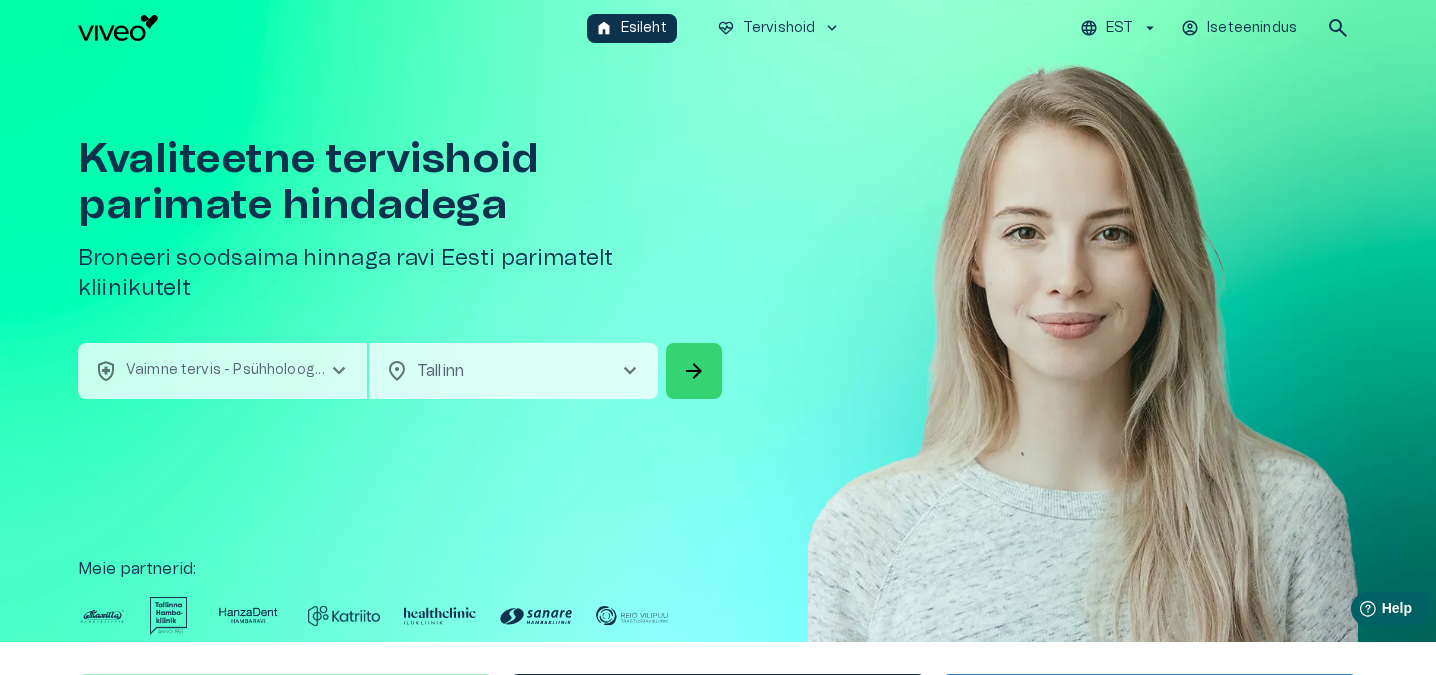 click on "arrow_forward" at bounding box center [694, 371] 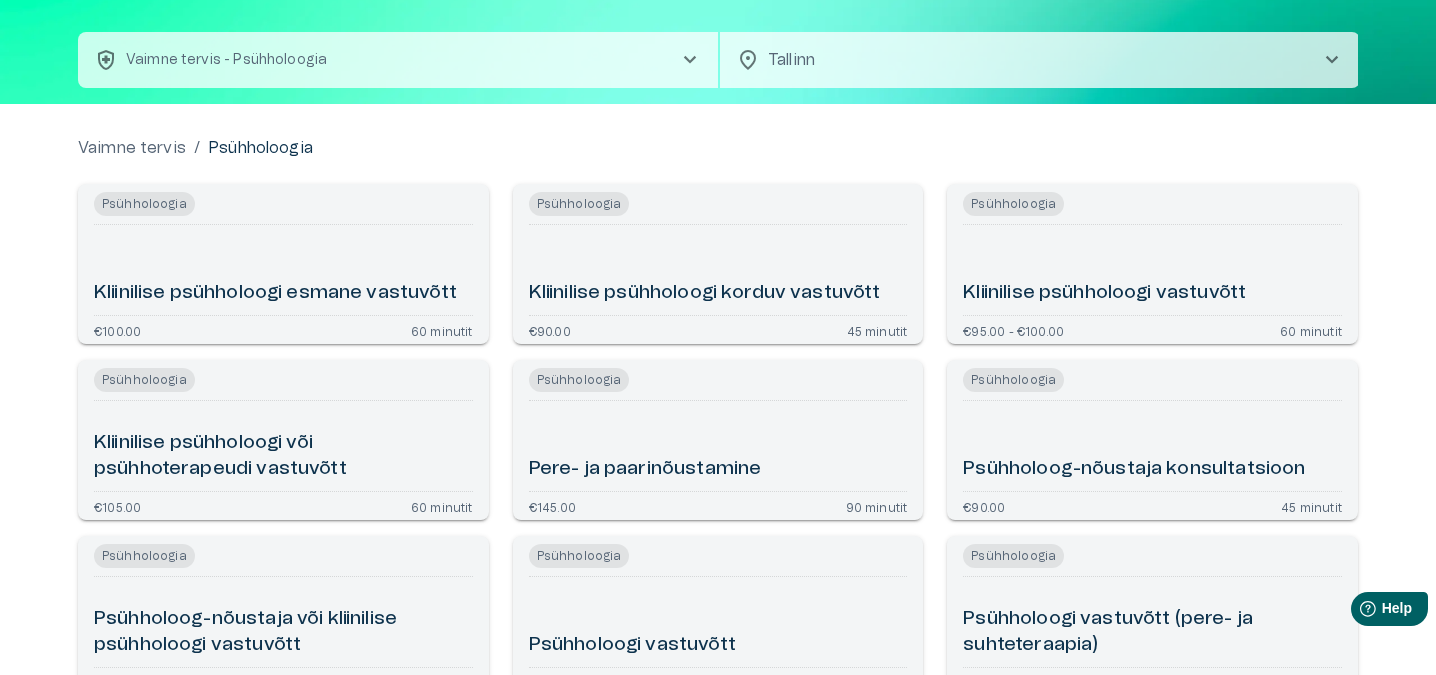 scroll, scrollTop: 100, scrollLeft: 0, axis: vertical 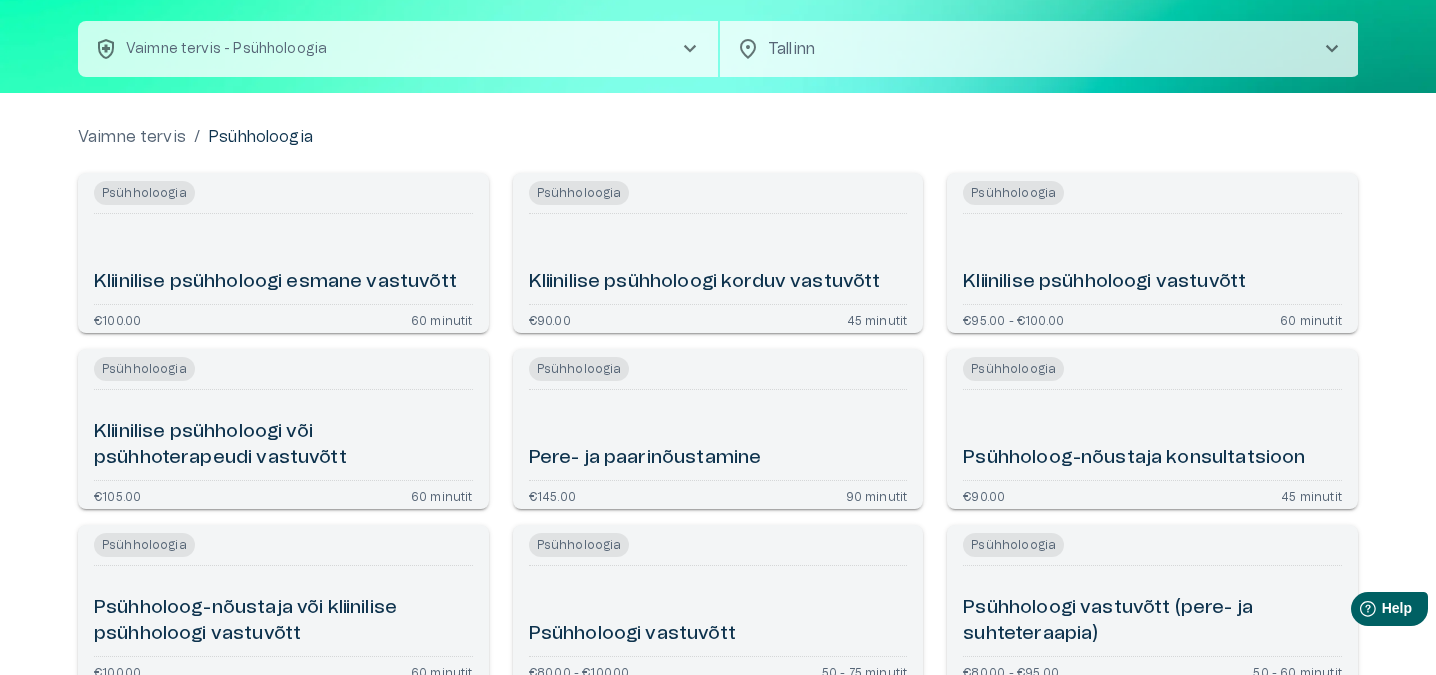 click on "Psühholoogia Kliinilise psühholoogi esmane vastuvõtt €100.00 60 minutit" at bounding box center (283, 253) 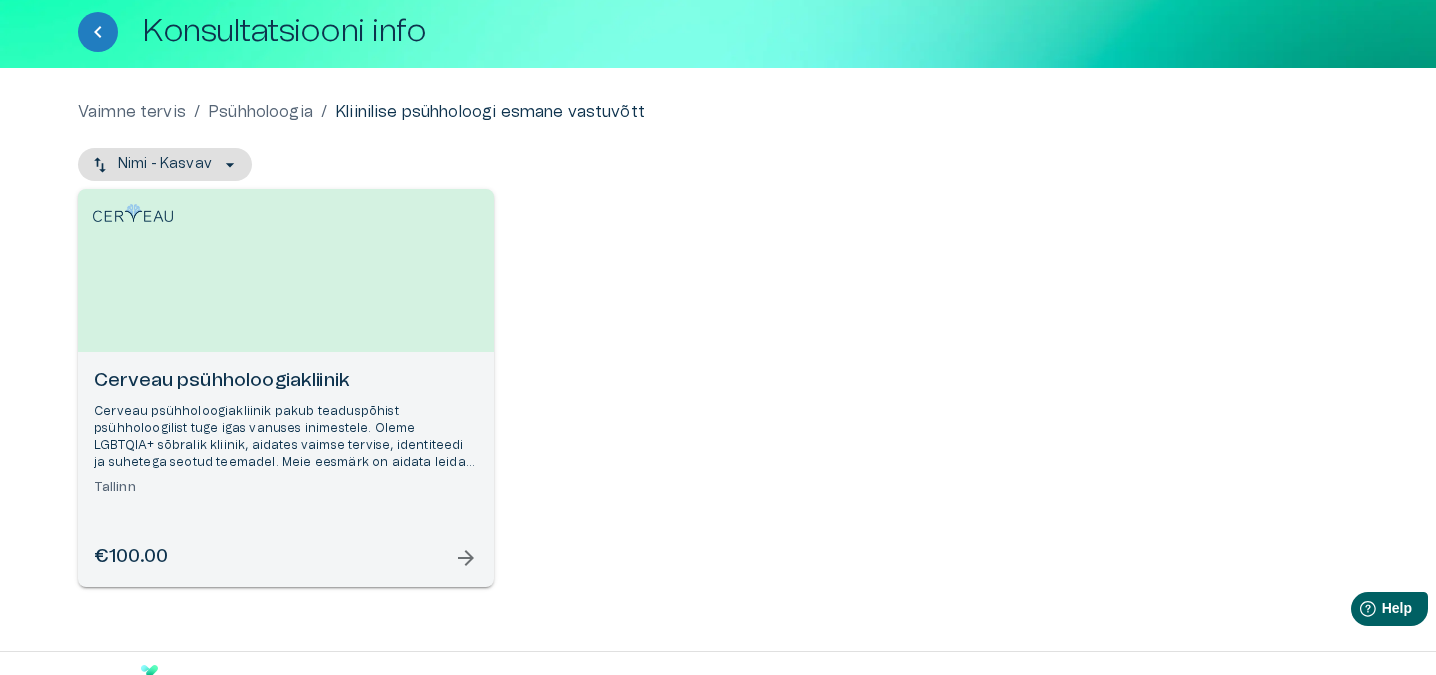 scroll, scrollTop: 119, scrollLeft: 0, axis: vertical 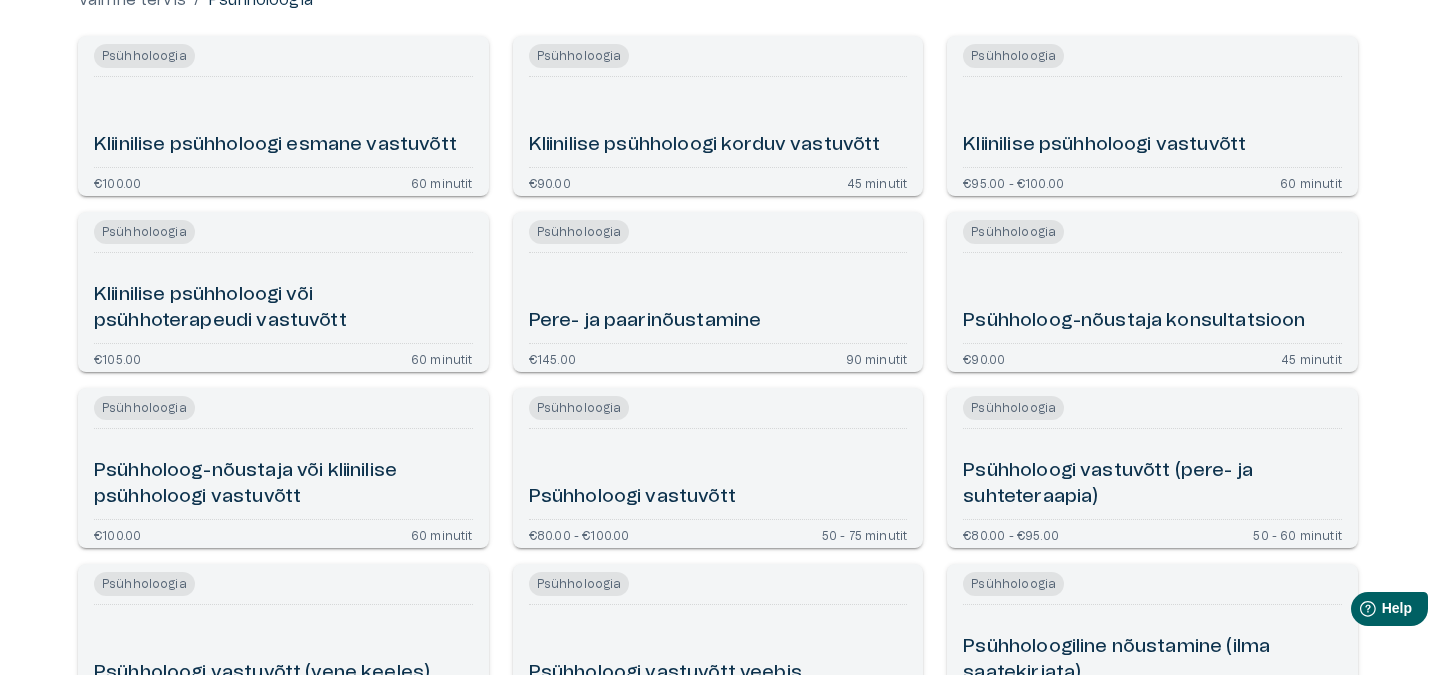 click on "Kliinilise psühholoogi korduv vastuvõtt" at bounding box center (705, 145) 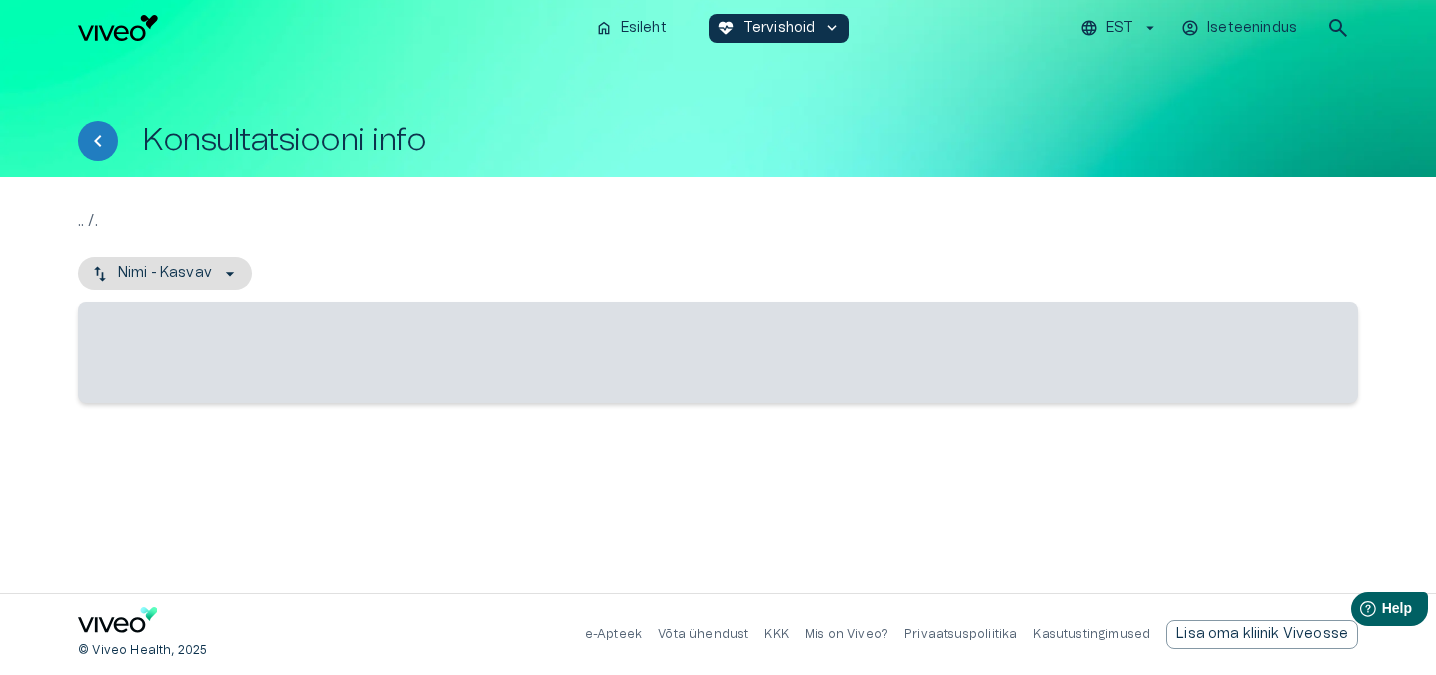 scroll, scrollTop: 0, scrollLeft: 0, axis: both 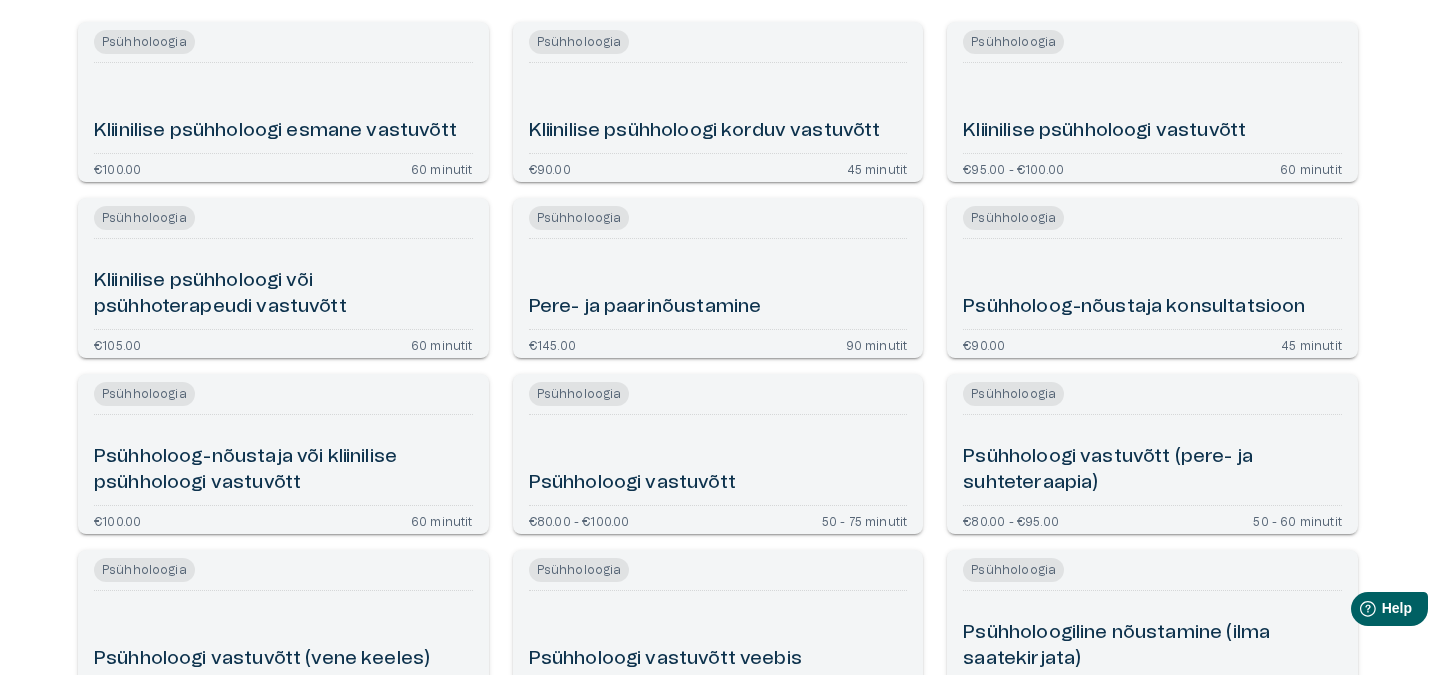 click on "Kliinilise psühholoogi vastuvõtt" at bounding box center (1152, 108) 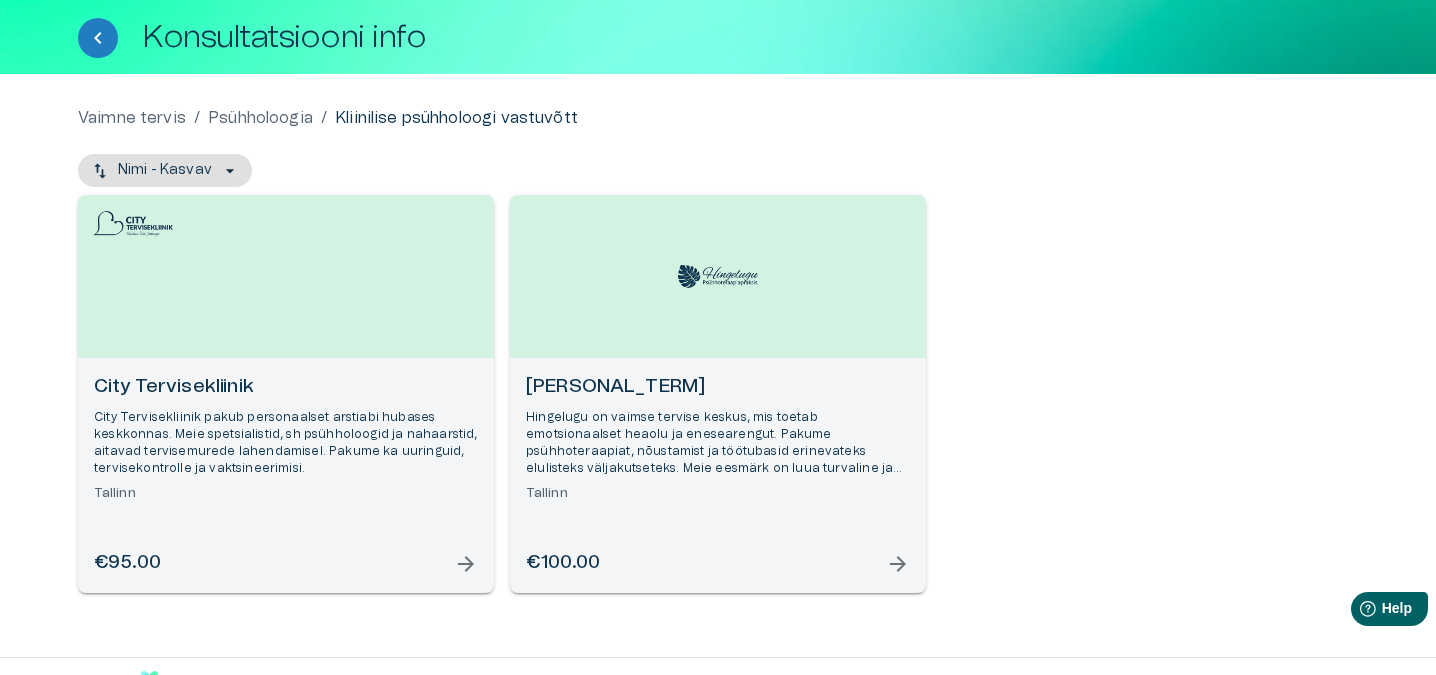 scroll, scrollTop: 167, scrollLeft: 0, axis: vertical 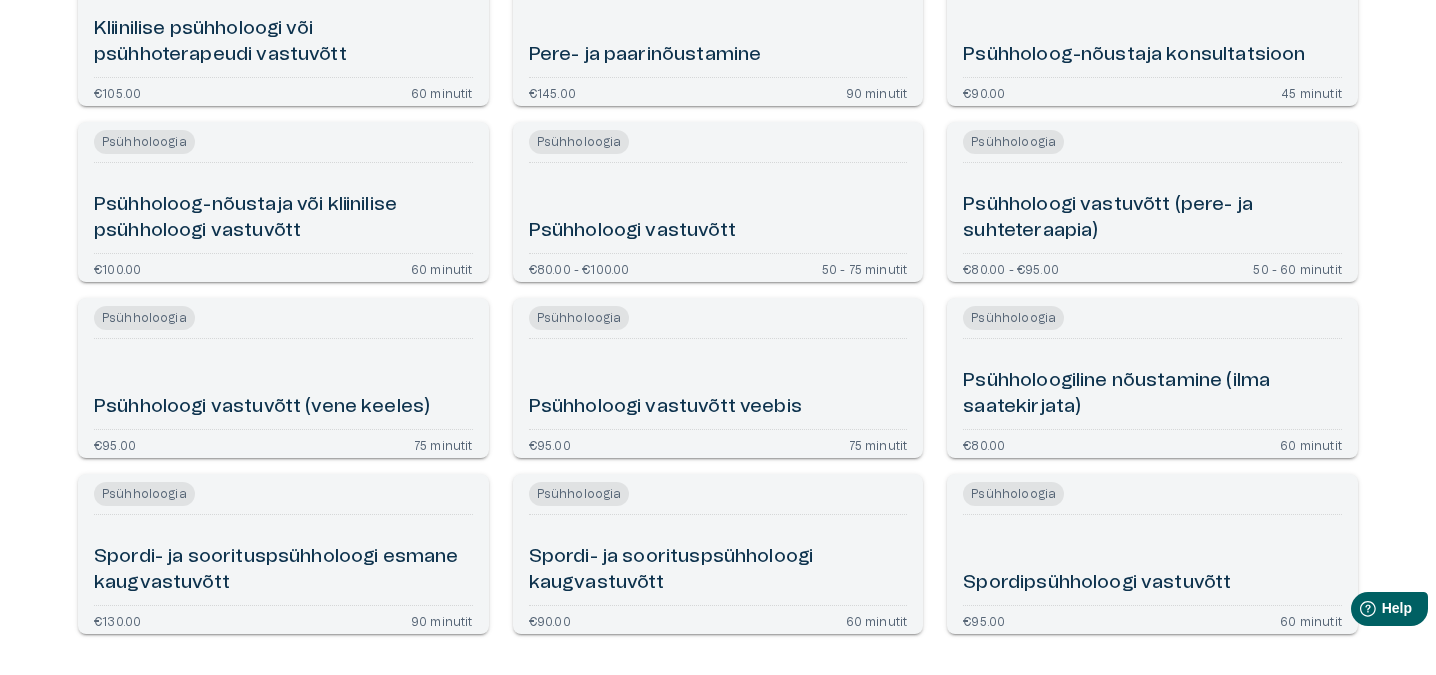 click on "Psühholoogi vastuvõtt" at bounding box center [718, 208] 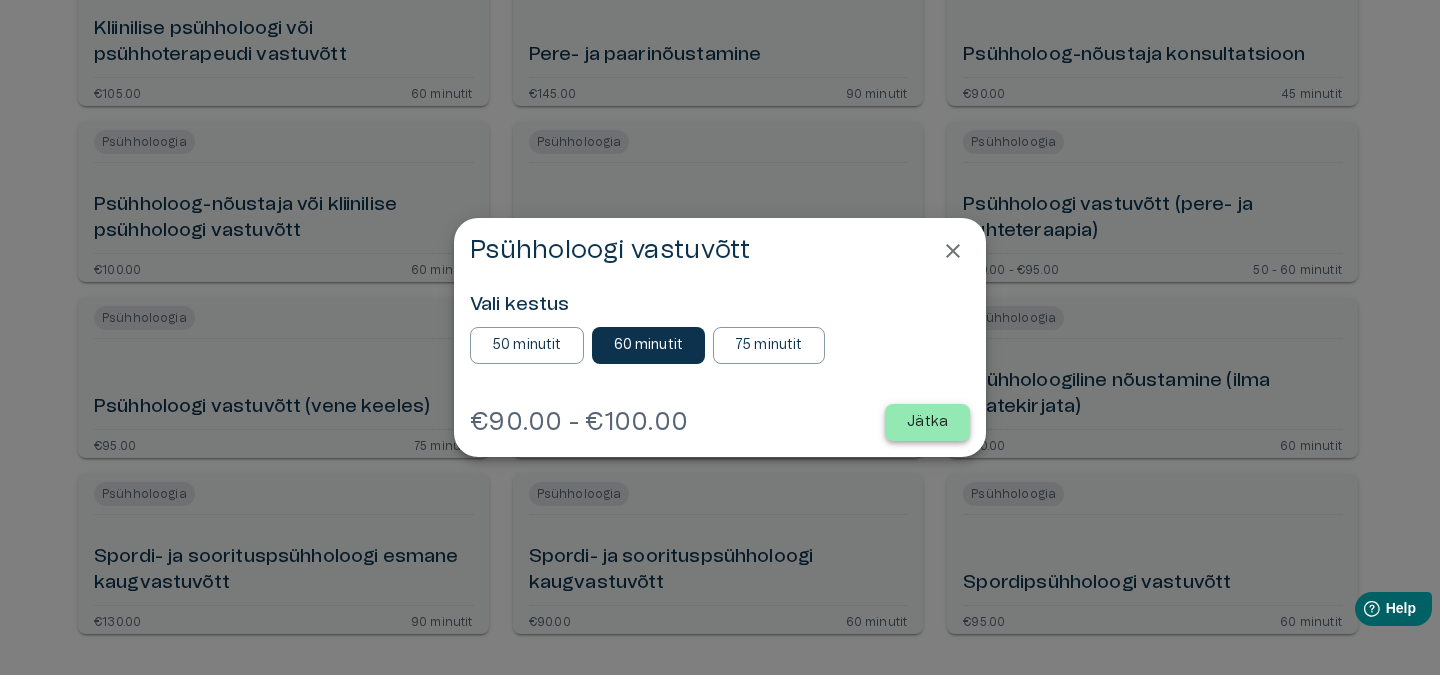 click on "Jätka" at bounding box center [927, 422] 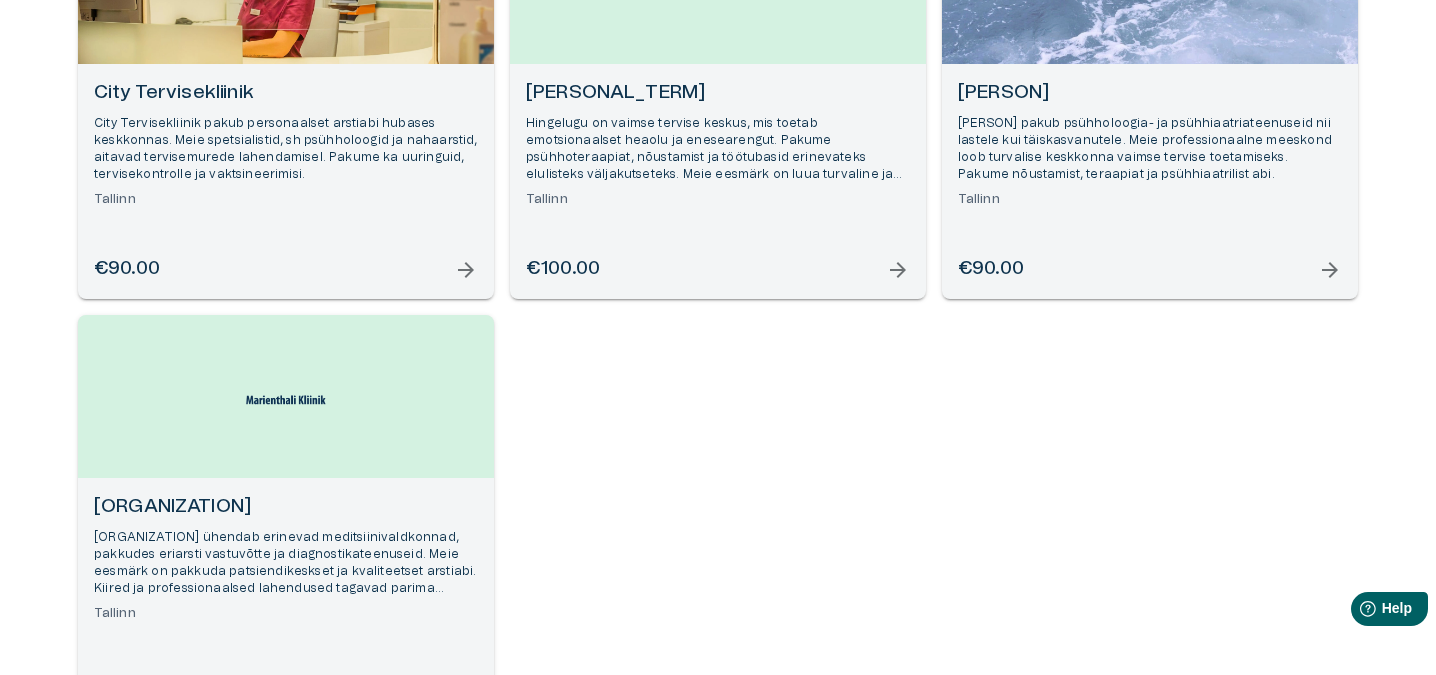 scroll, scrollTop: 162, scrollLeft: 0, axis: vertical 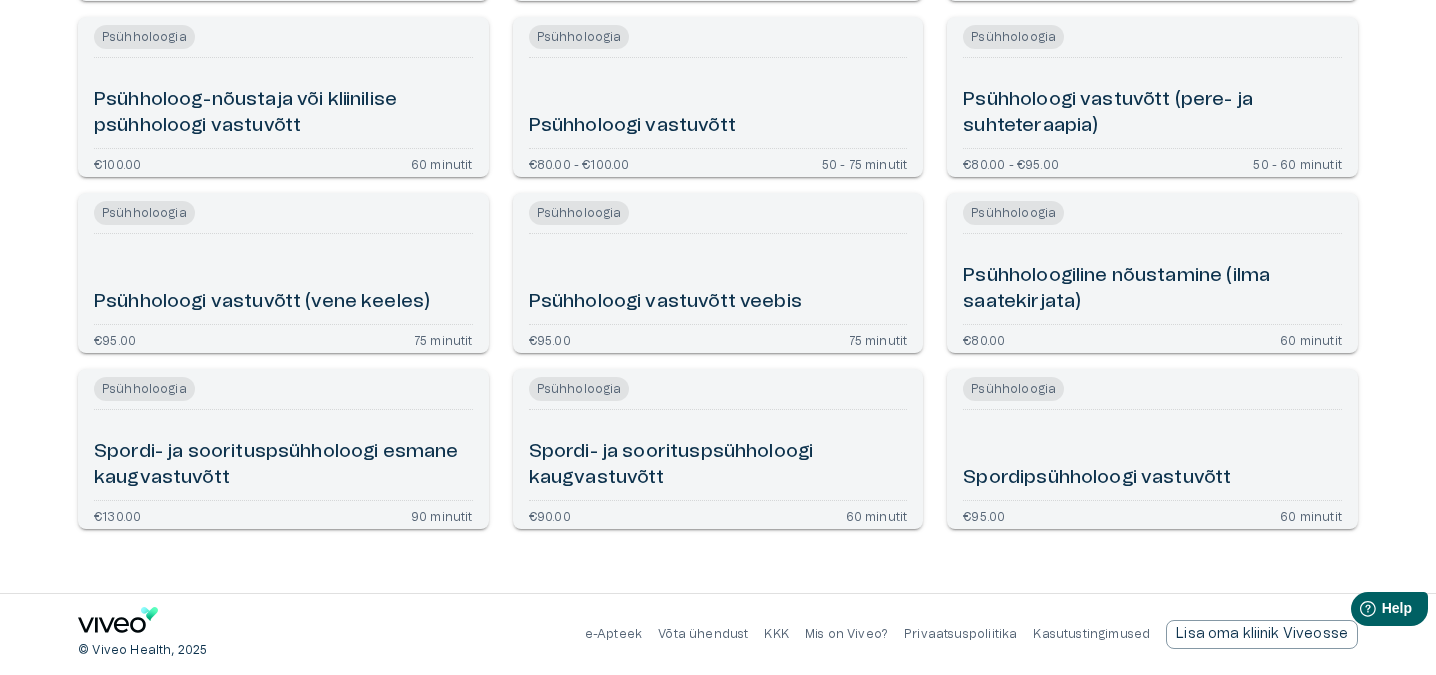 click on "Psühholoogi vastuvõtt" at bounding box center [718, 103] 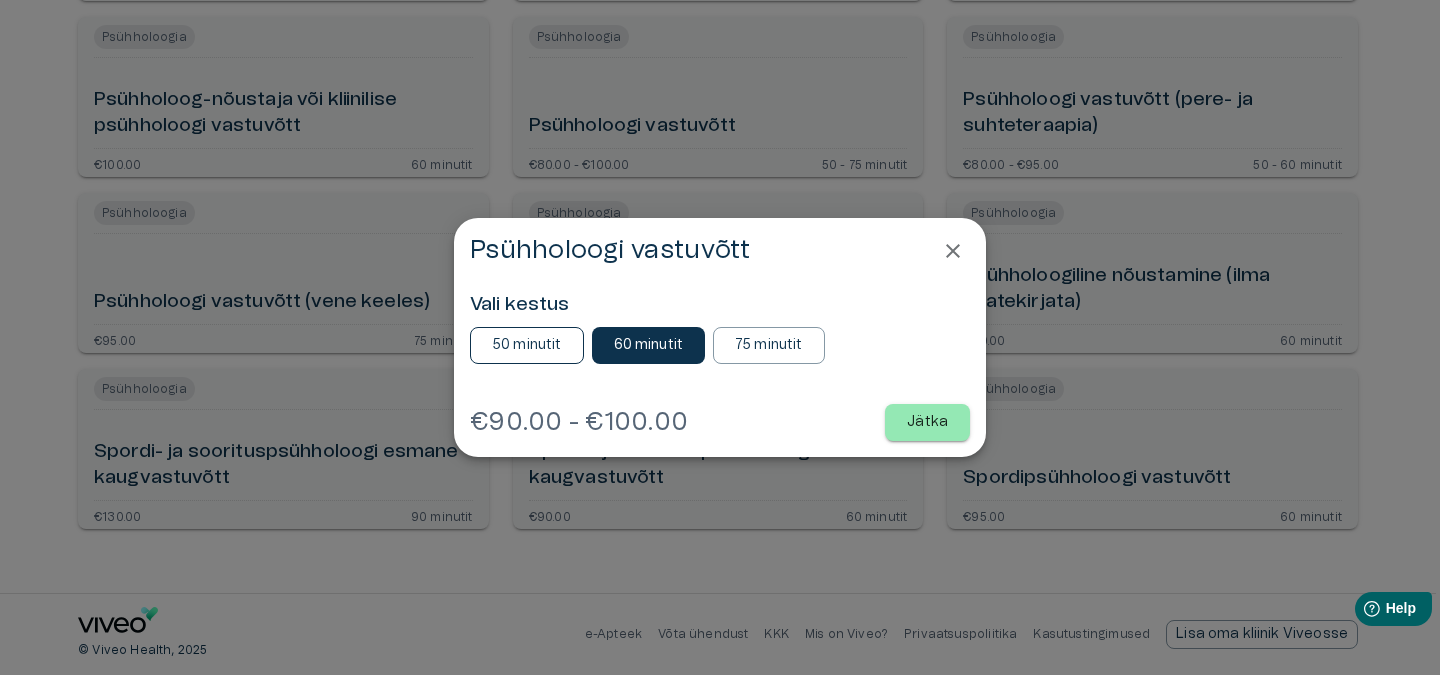 click on "50 minutit" at bounding box center [527, 345] 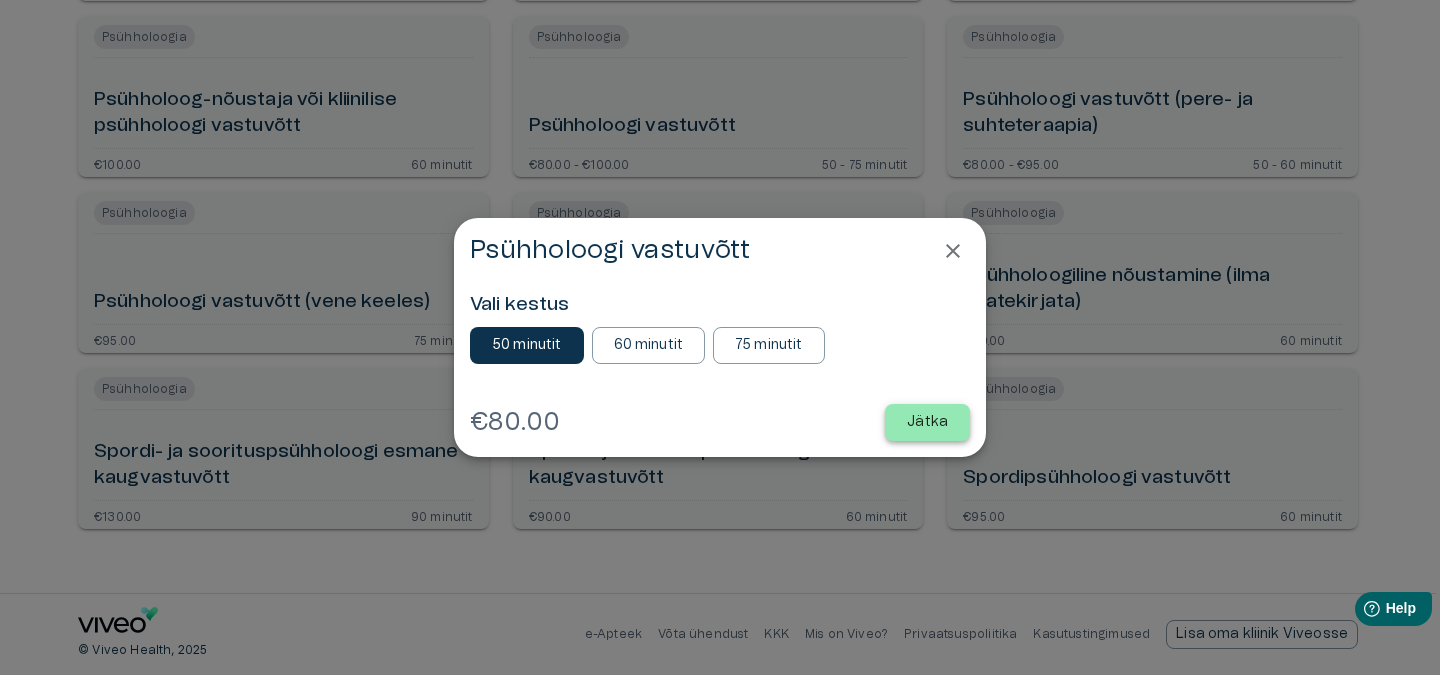 click on "Jätka" at bounding box center (927, 422) 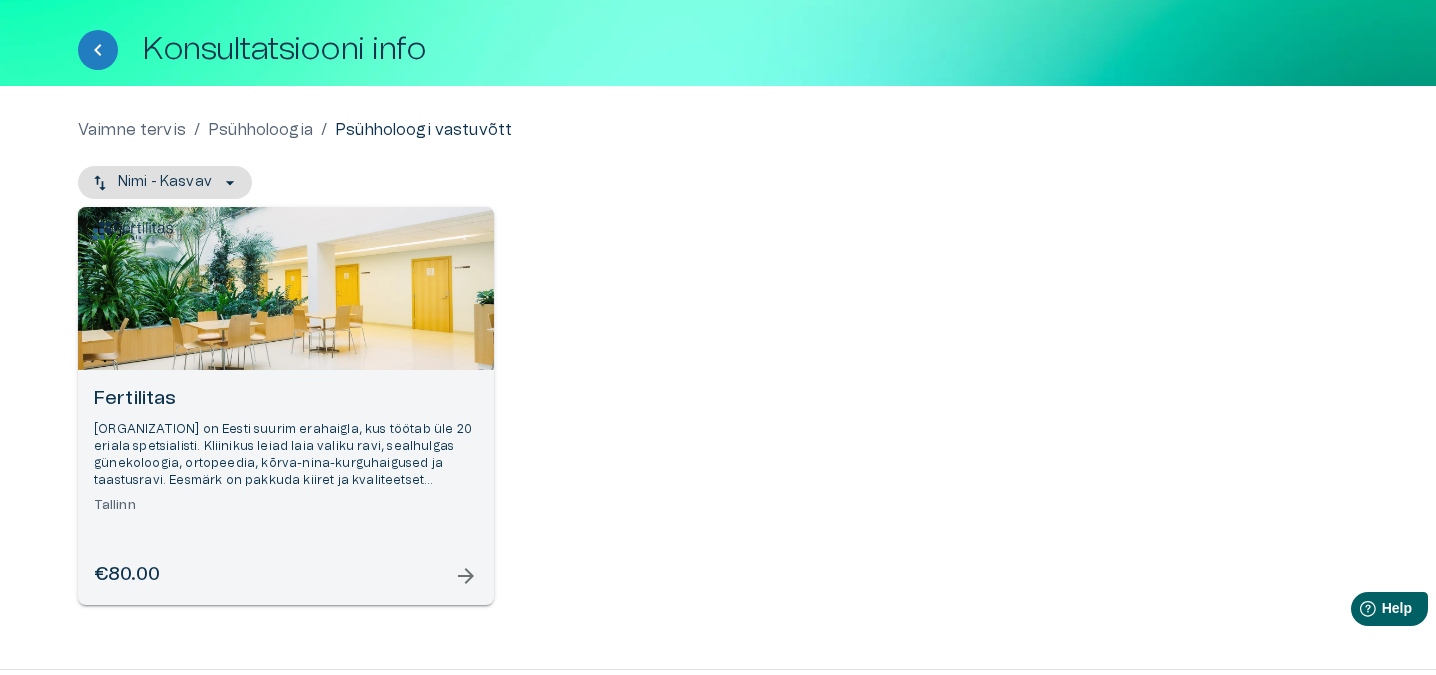 scroll, scrollTop: 111, scrollLeft: 0, axis: vertical 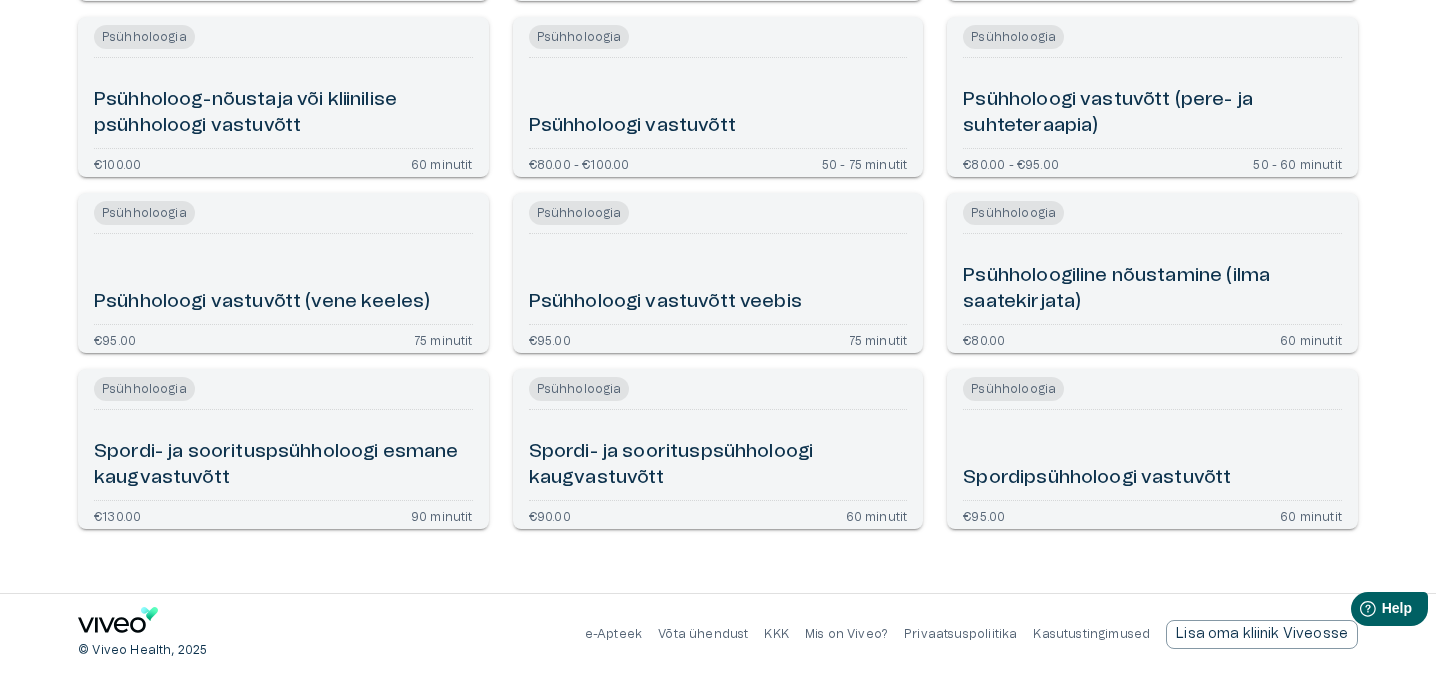 click on "Psühholoogi vastuvõtt" at bounding box center (718, 103) 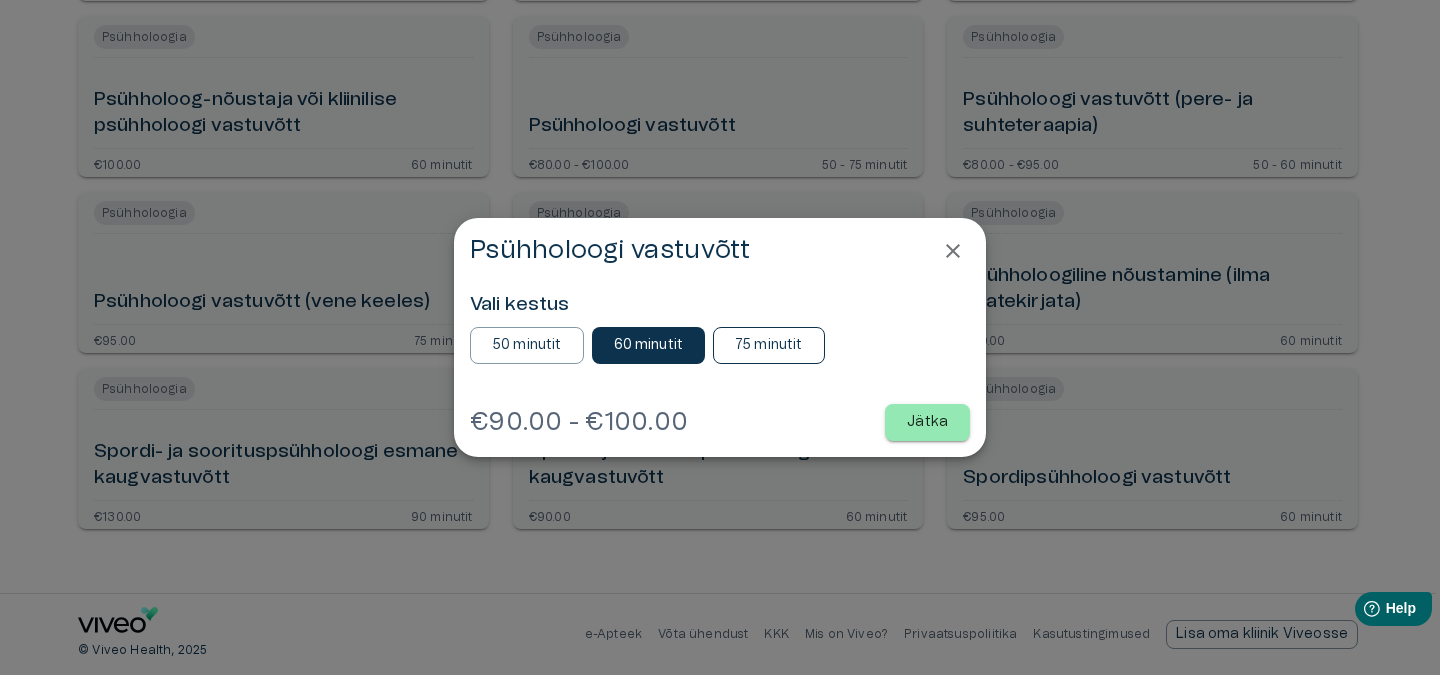click on "75 minutit" at bounding box center (769, 345) 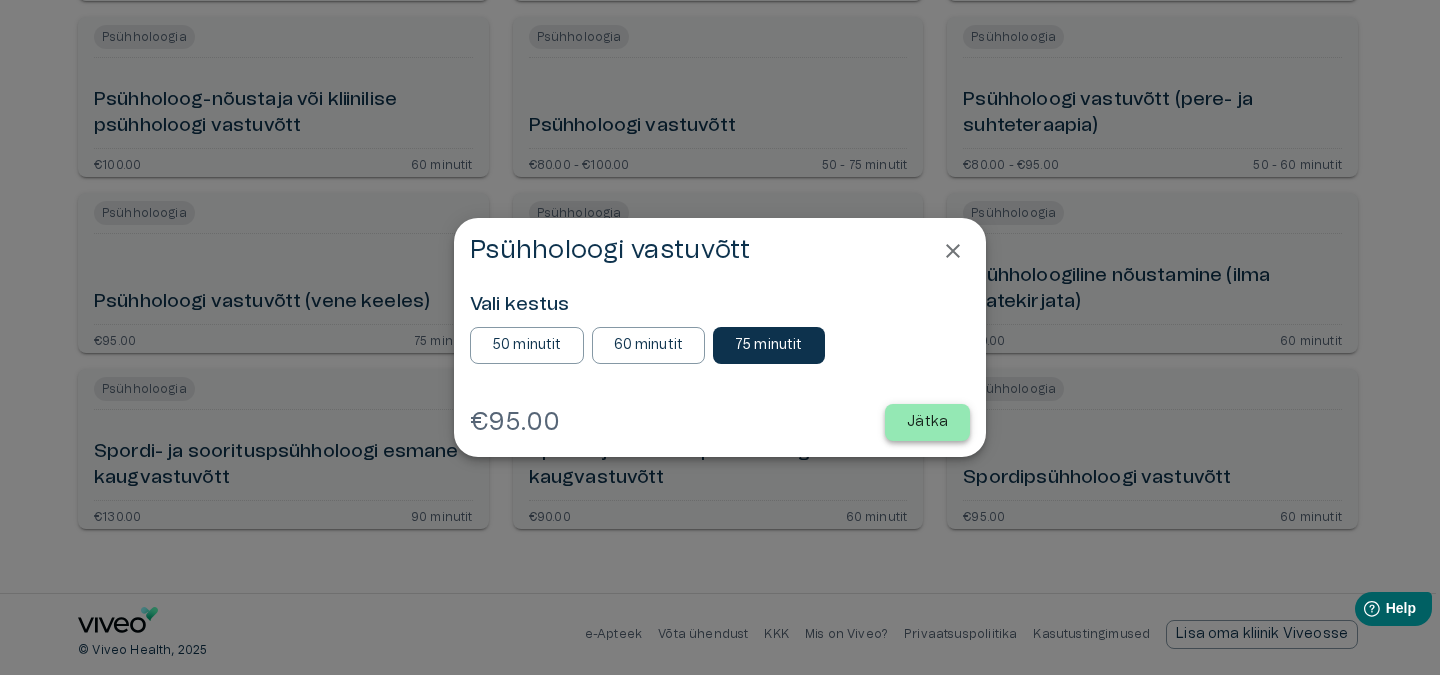 click on "Jätka" at bounding box center (927, 422) 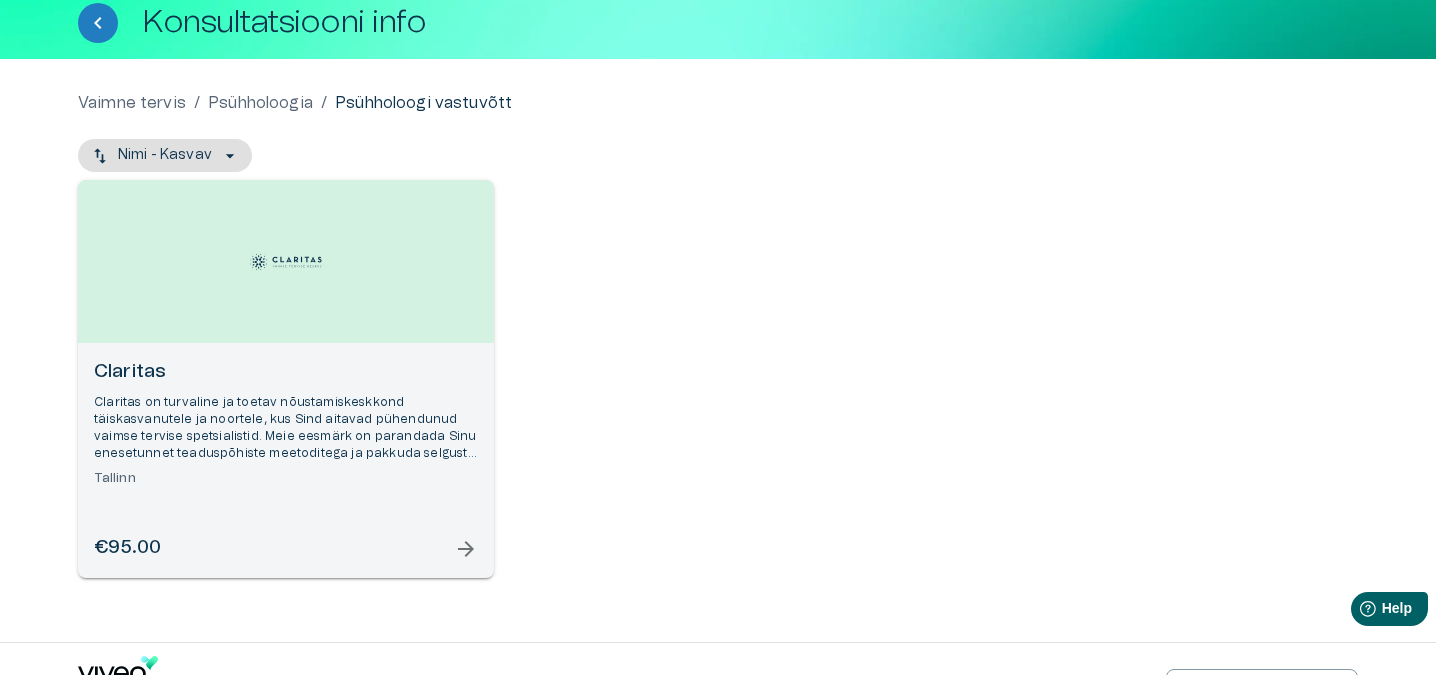scroll, scrollTop: 167, scrollLeft: 0, axis: vertical 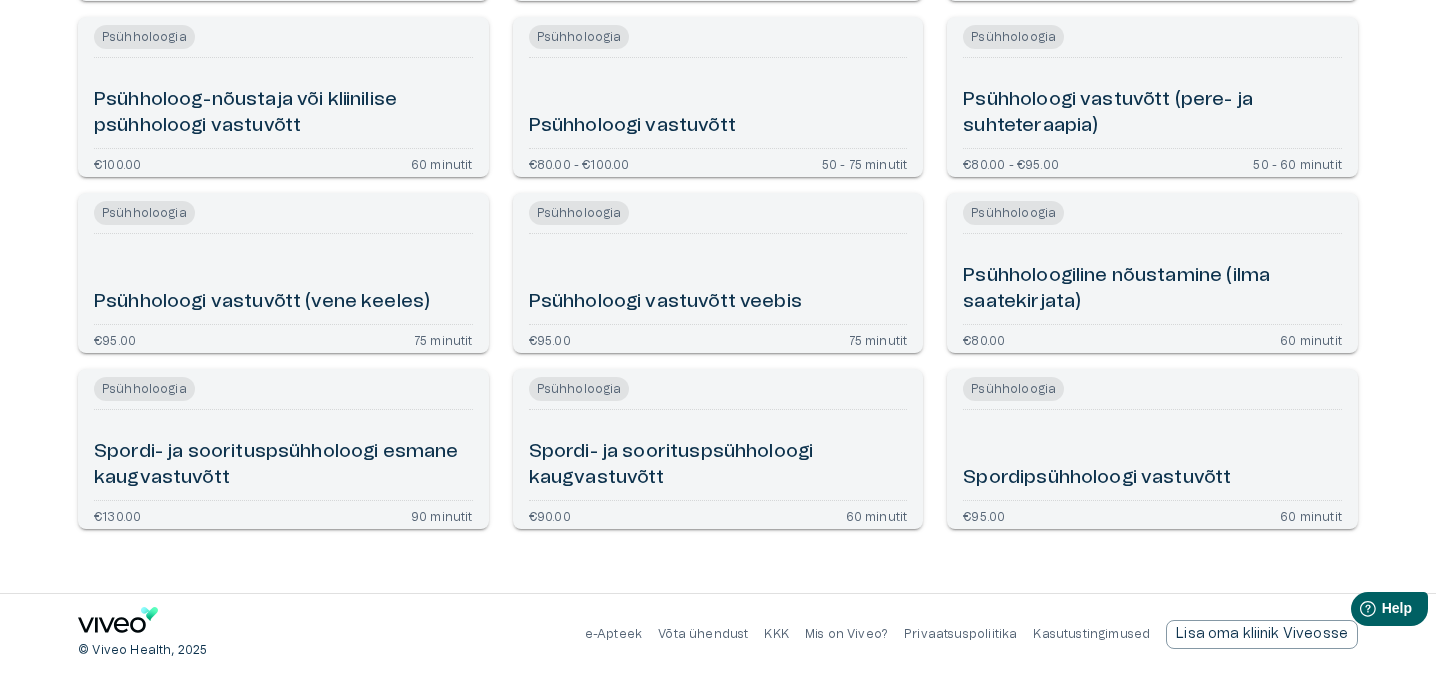 click on "Psühholoogi vastuvõtt" at bounding box center [718, 103] 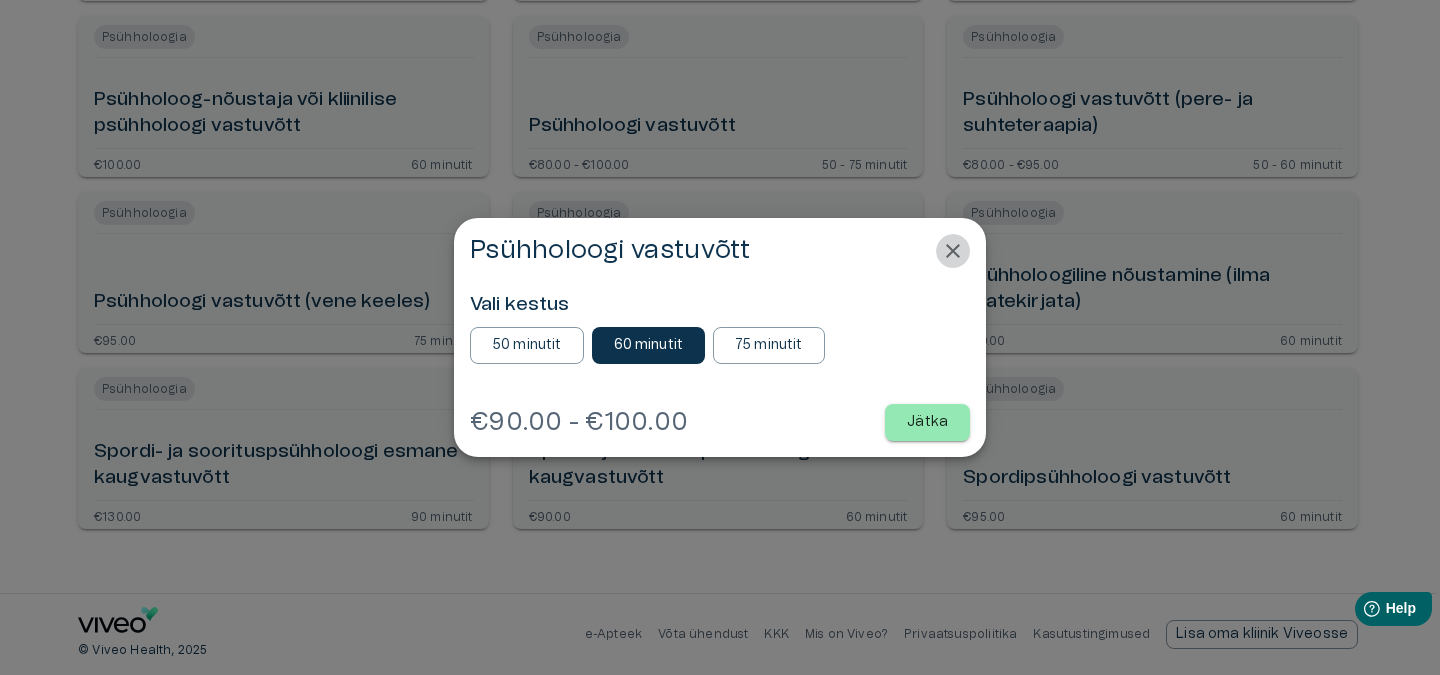 click 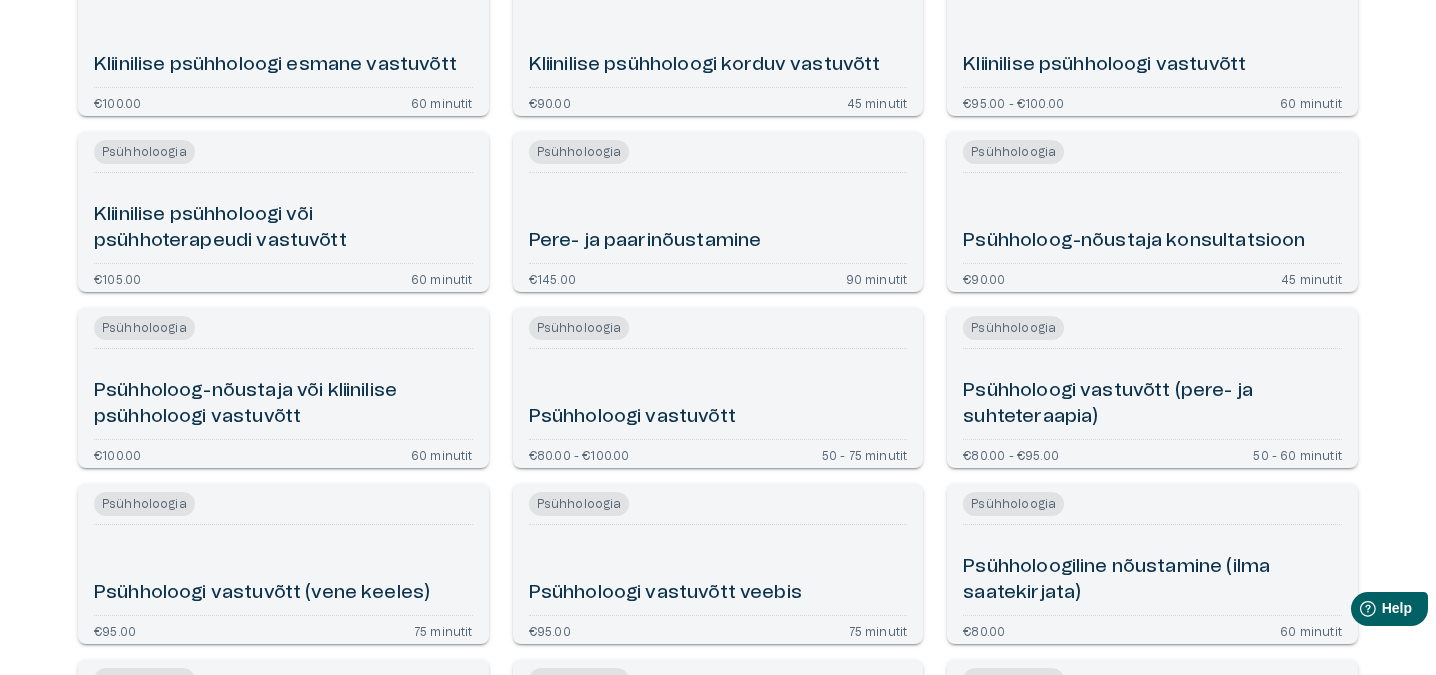 scroll, scrollTop: 305, scrollLeft: 0, axis: vertical 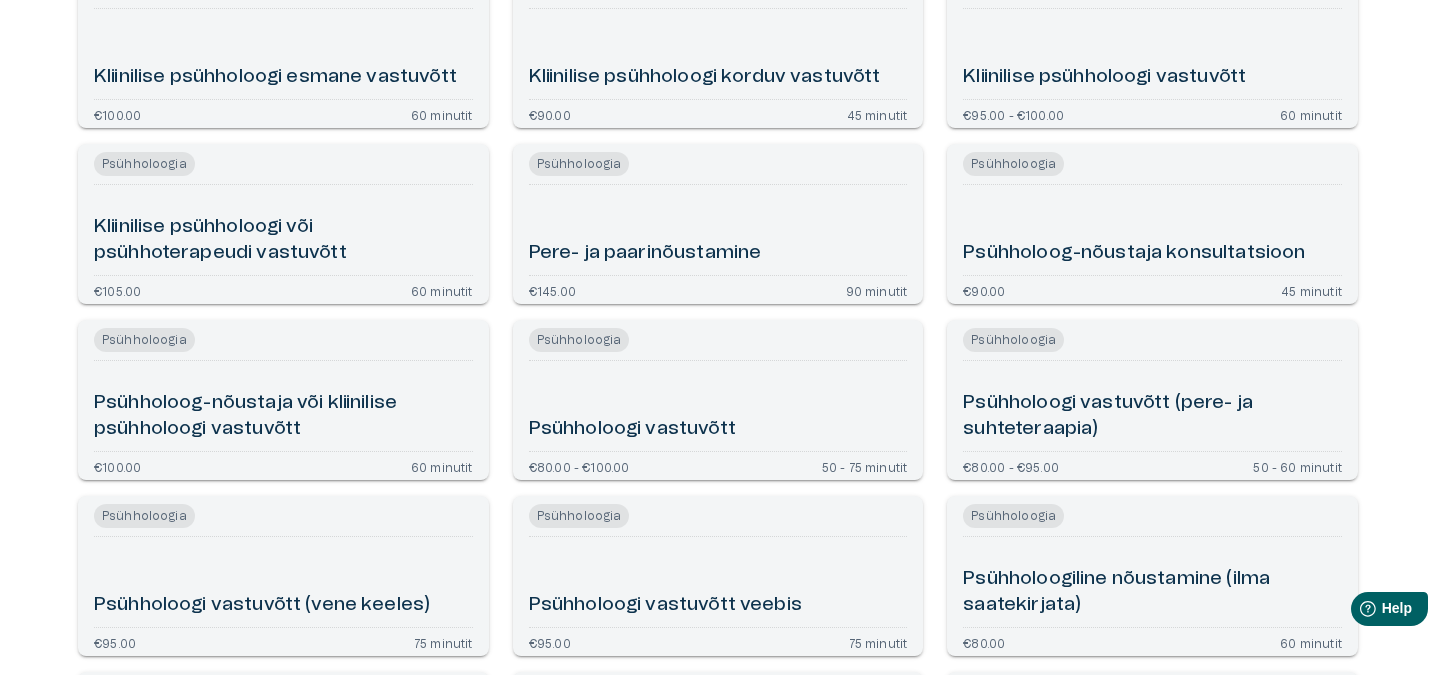 click on "Kliinilise psühholoogi või psühhoterapeudi vastuvõtt" at bounding box center (283, 240) 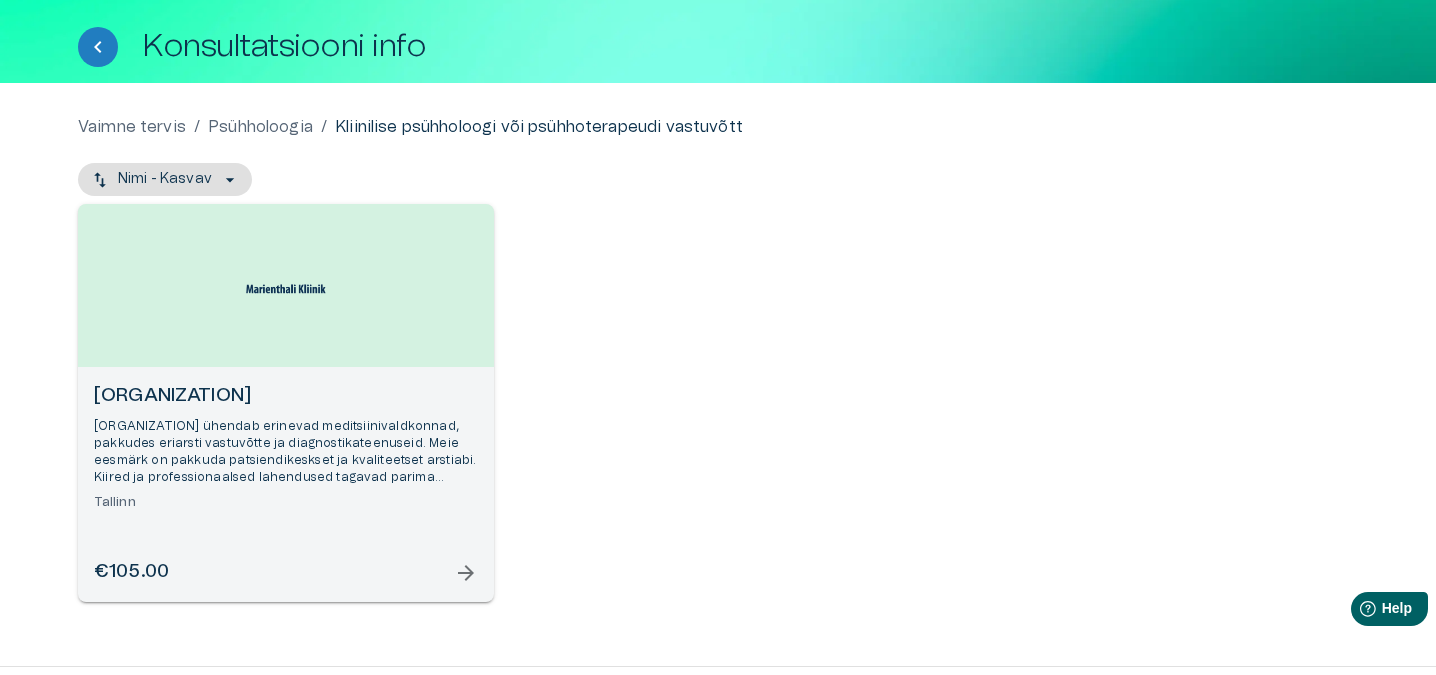 scroll, scrollTop: 118, scrollLeft: 0, axis: vertical 